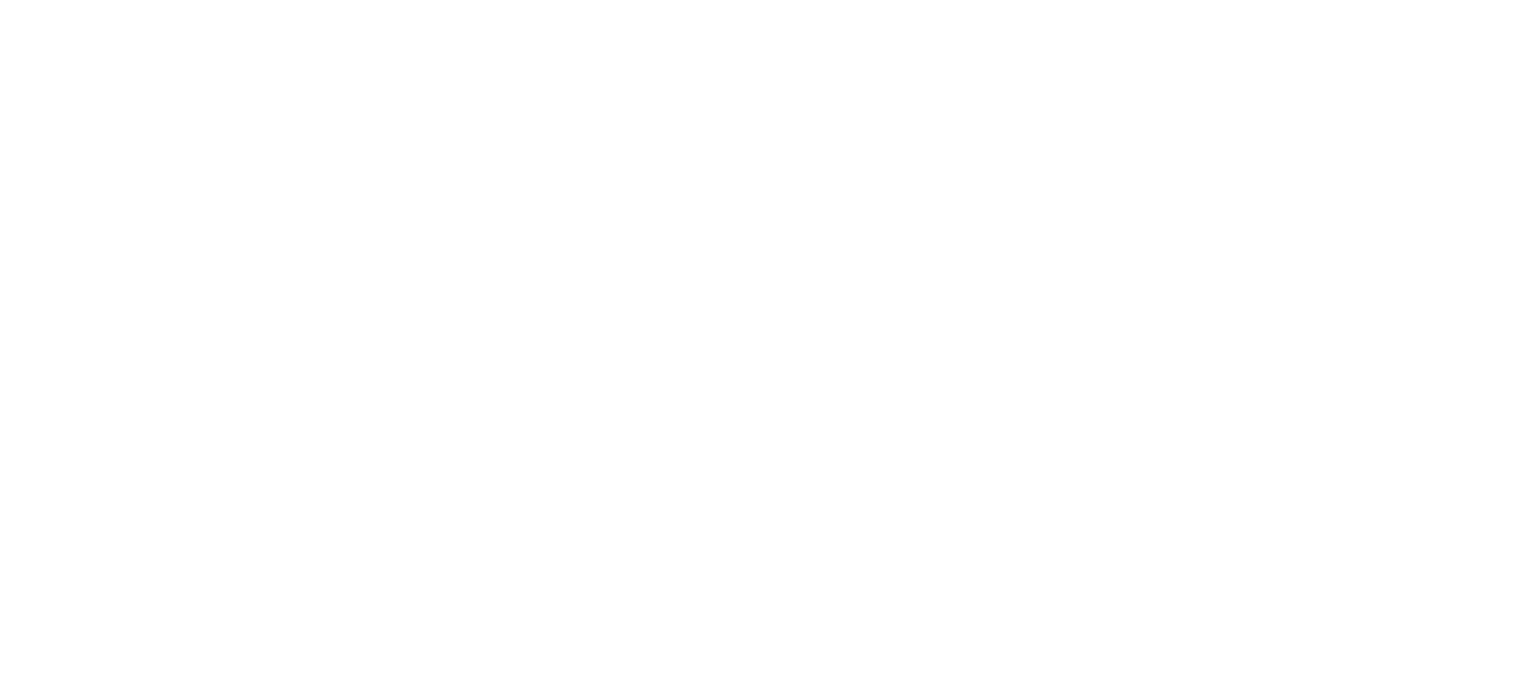 scroll, scrollTop: 0, scrollLeft: 0, axis: both 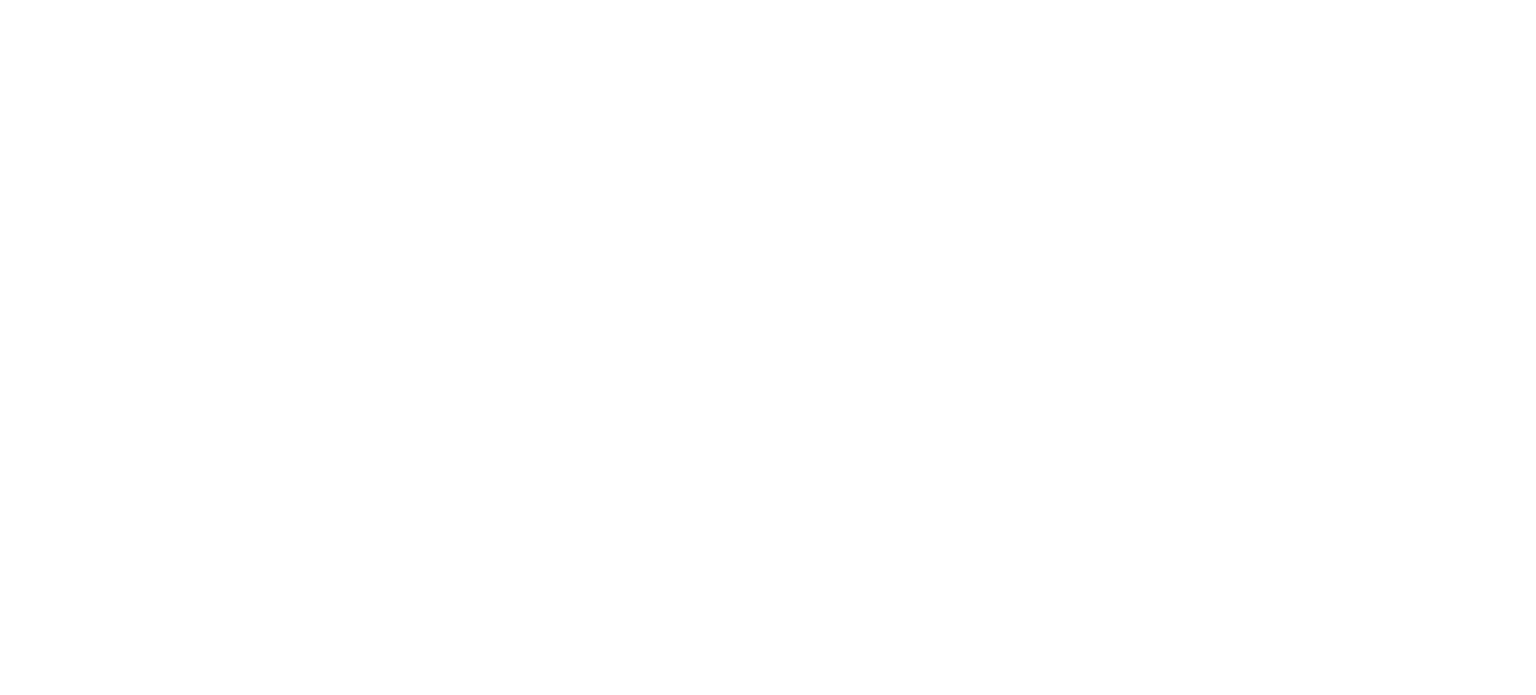 select on "*" 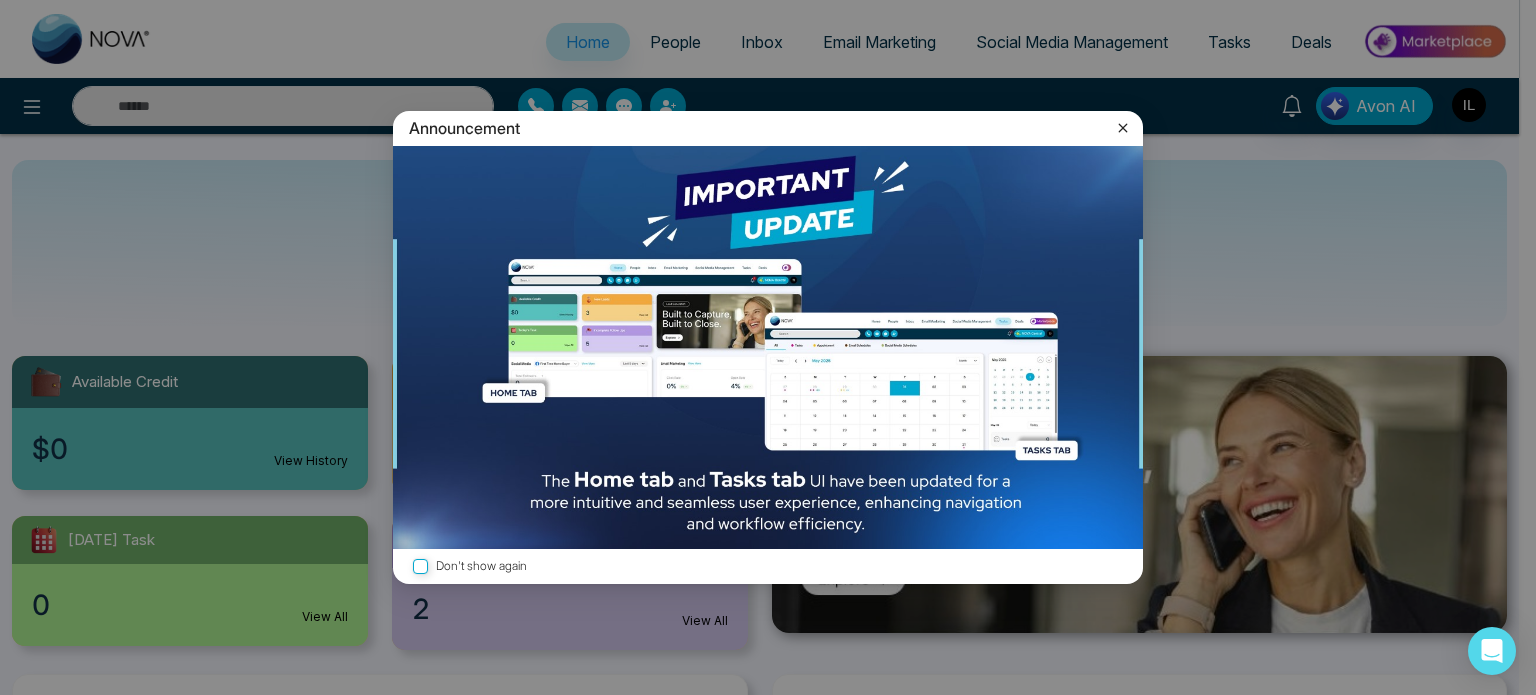 click 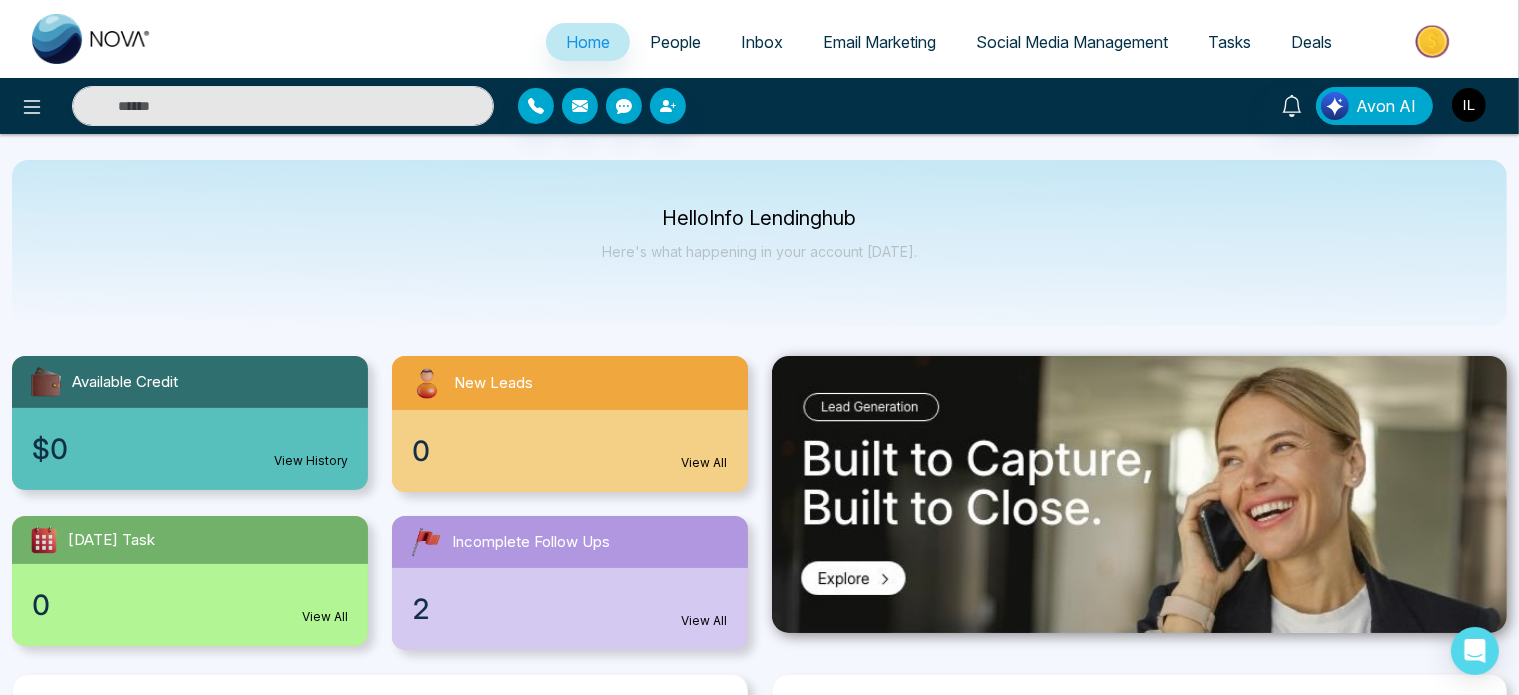click at bounding box center [1469, 105] 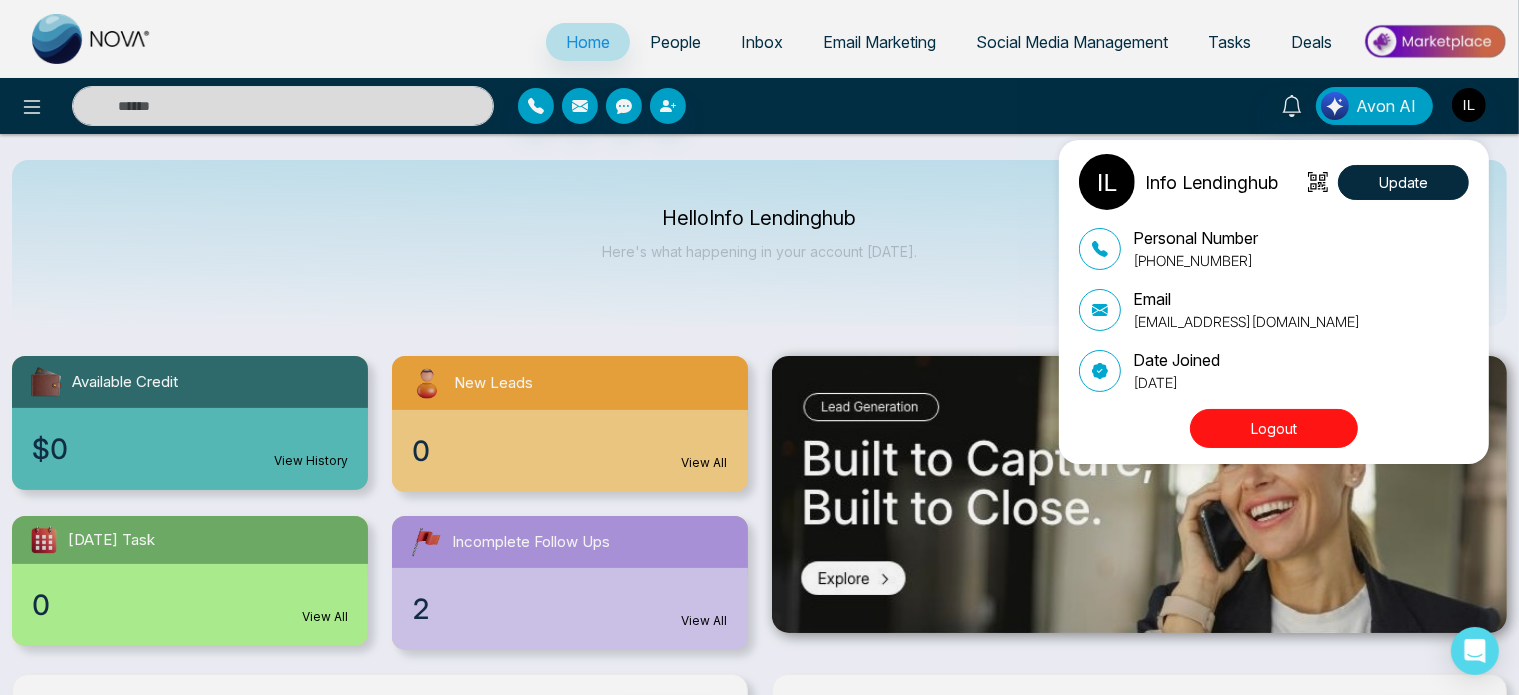 click on "Info Lendinghub Update Personal Number +19055985620 Email info@lendinghub.ca Date Joined September 26, 2023 Logout" at bounding box center [759, 347] 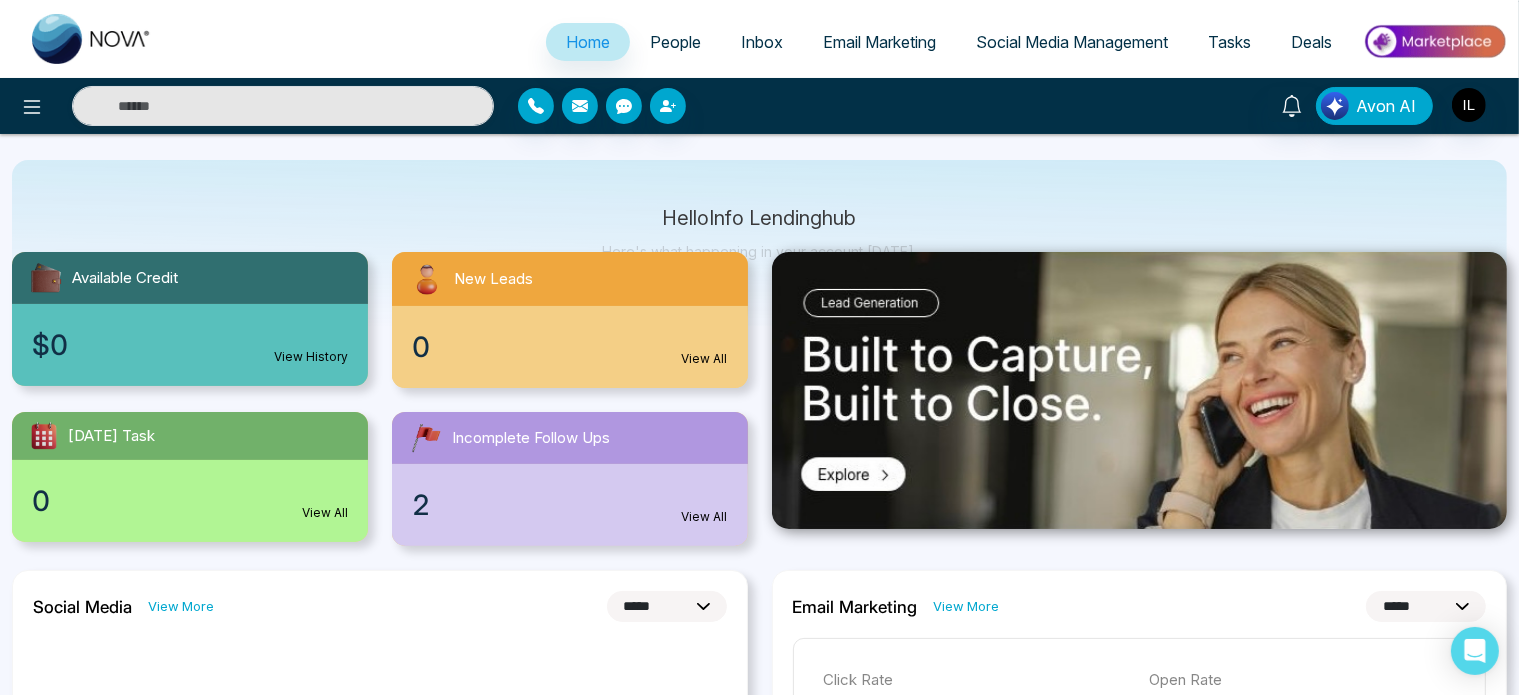 scroll, scrollTop: 0, scrollLeft: 0, axis: both 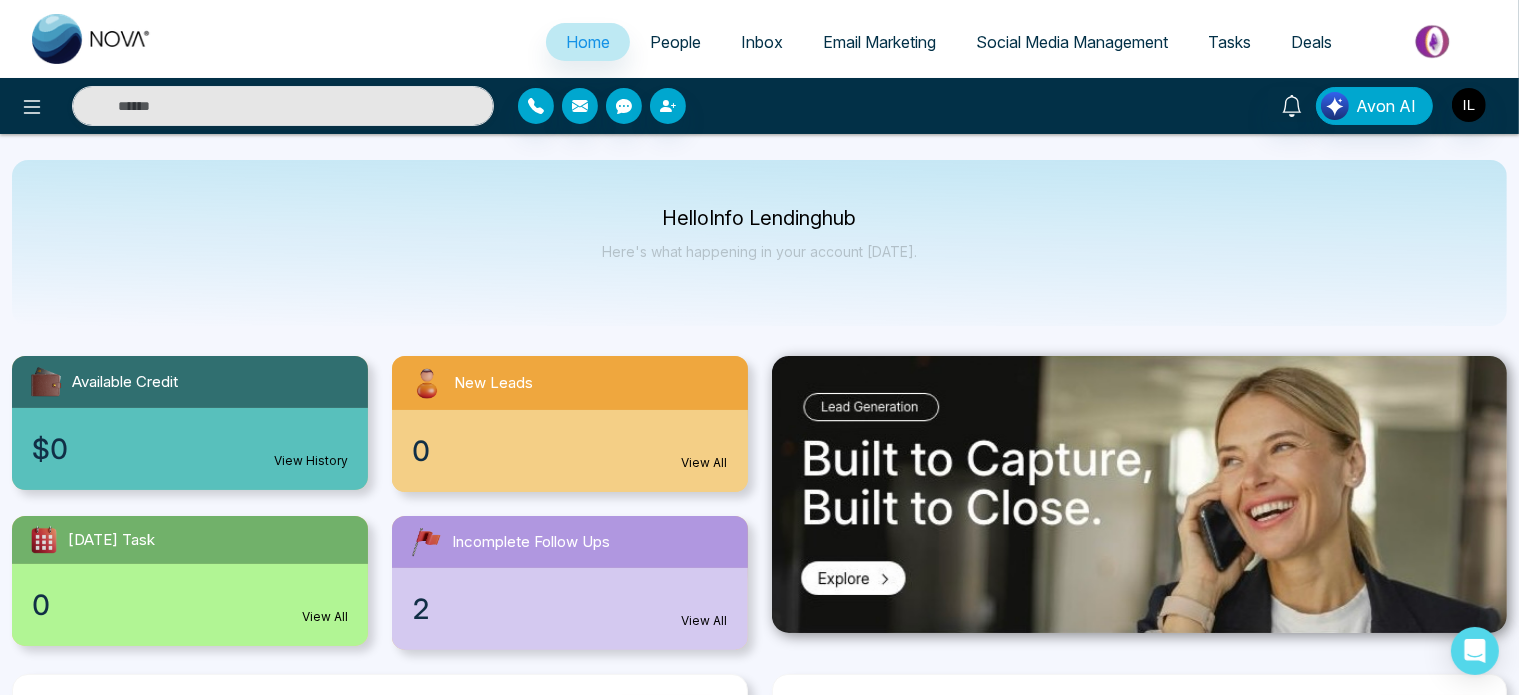 click at bounding box center (1434, 41) 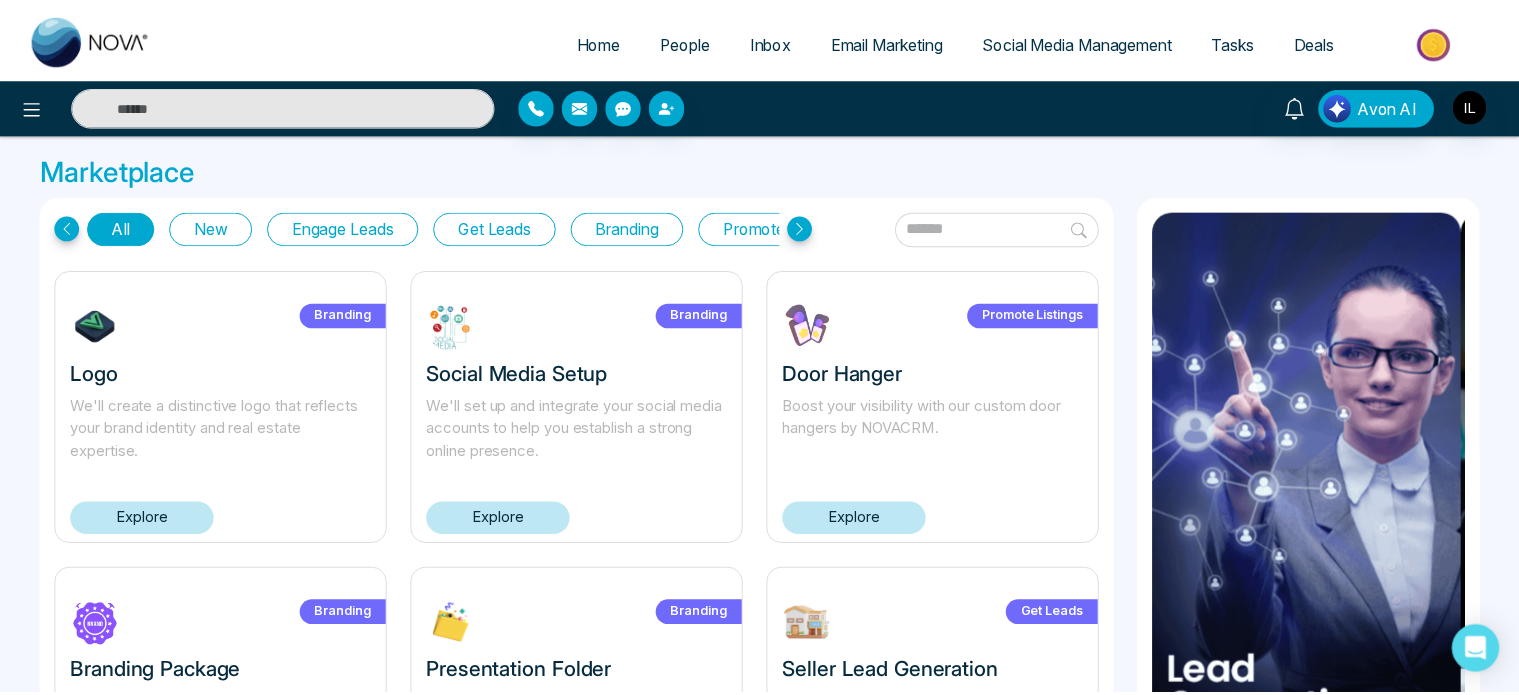 scroll, scrollTop: 0, scrollLeft: 0, axis: both 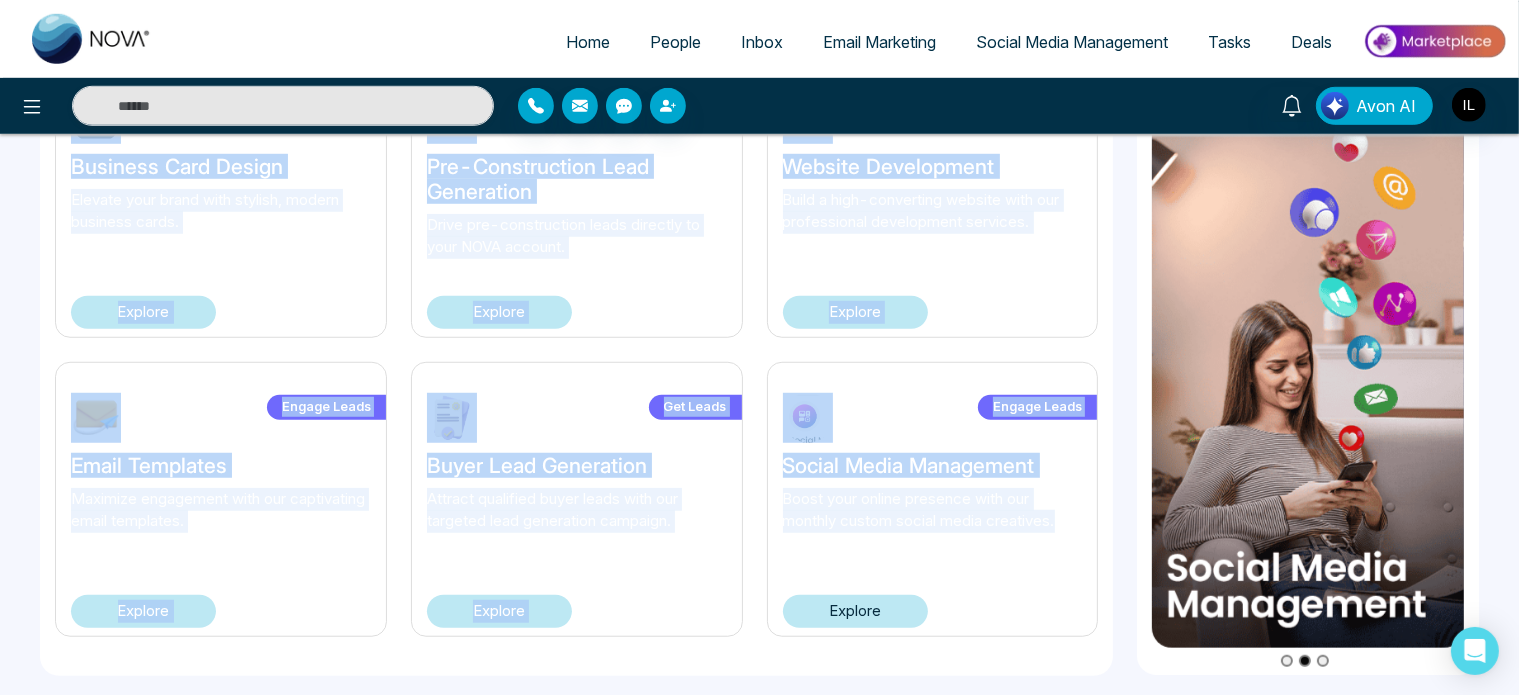 drag, startPoint x: 63, startPoint y: 375, endPoint x: 1065, endPoint y: 742, distance: 1067.0956 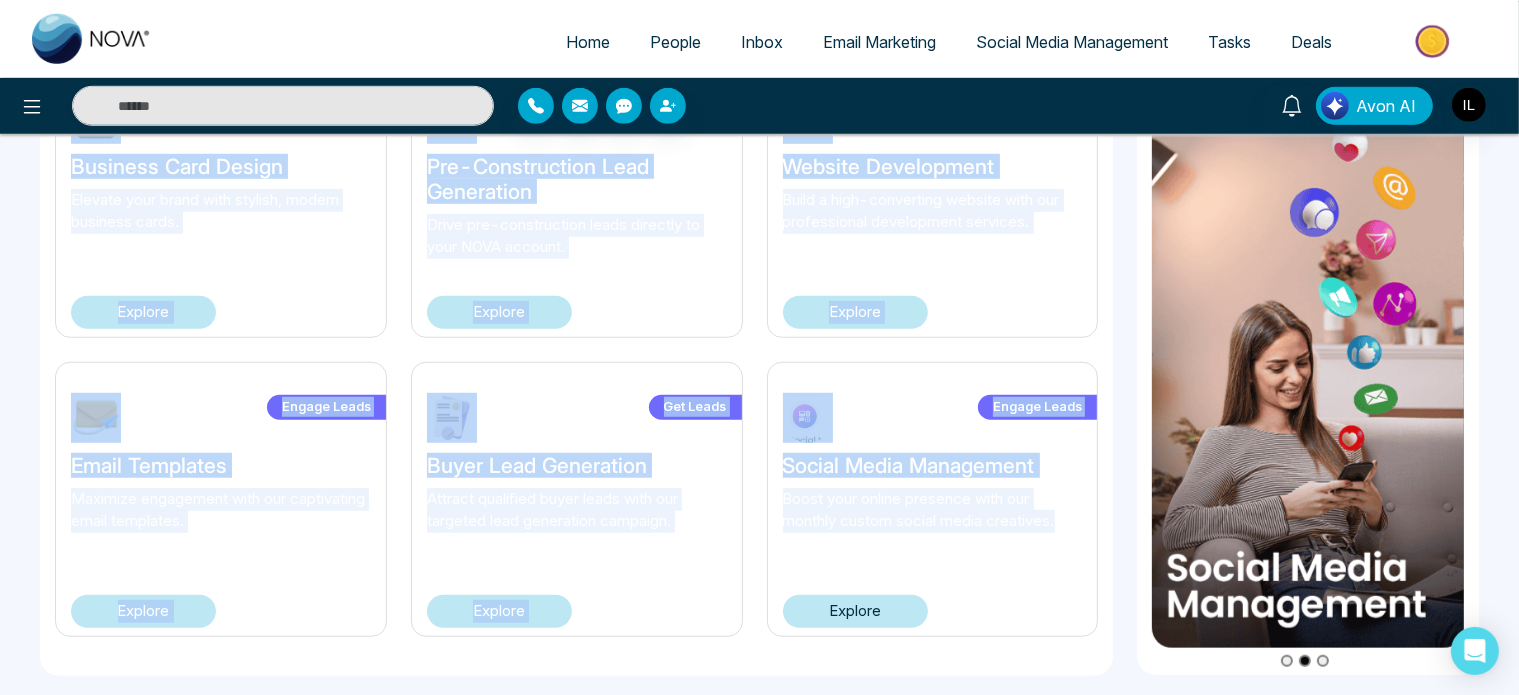 click on "Home People Inbox Email Marketing Social Media Management Tasks Deals Avon AI Marketplace All New Engage Leads Get Leads Branding Promote Listings Branding Logo We'll create a distinctive logo that reflects your brand identity and real estate expertise. Explore Branding Social Media Setup We'll set up and integrate your social media accounts to help you establish a strong online presence. Explore Promote Listings Door Hanger Boost your visibility with our custom door hangers by NOVACRM. Explore Branding Branding Package Build a strong brand with our comprehensive branding package With NOVACRM. Explore Branding Presentation Folder Elevate your presentations with branded presentation folders. Explore Get Leads Seller Lead Generation NOVACRM will set up a Seller Lead Generation Campaign to generate seller leads for your Real Estate Explore Branding Sale Sign We'll design custom sale signs that align with your brand's color scheme, theme, and logo. Explore Get Leads Search Engine Optimization Explore Explore" at bounding box center [759, -1056] 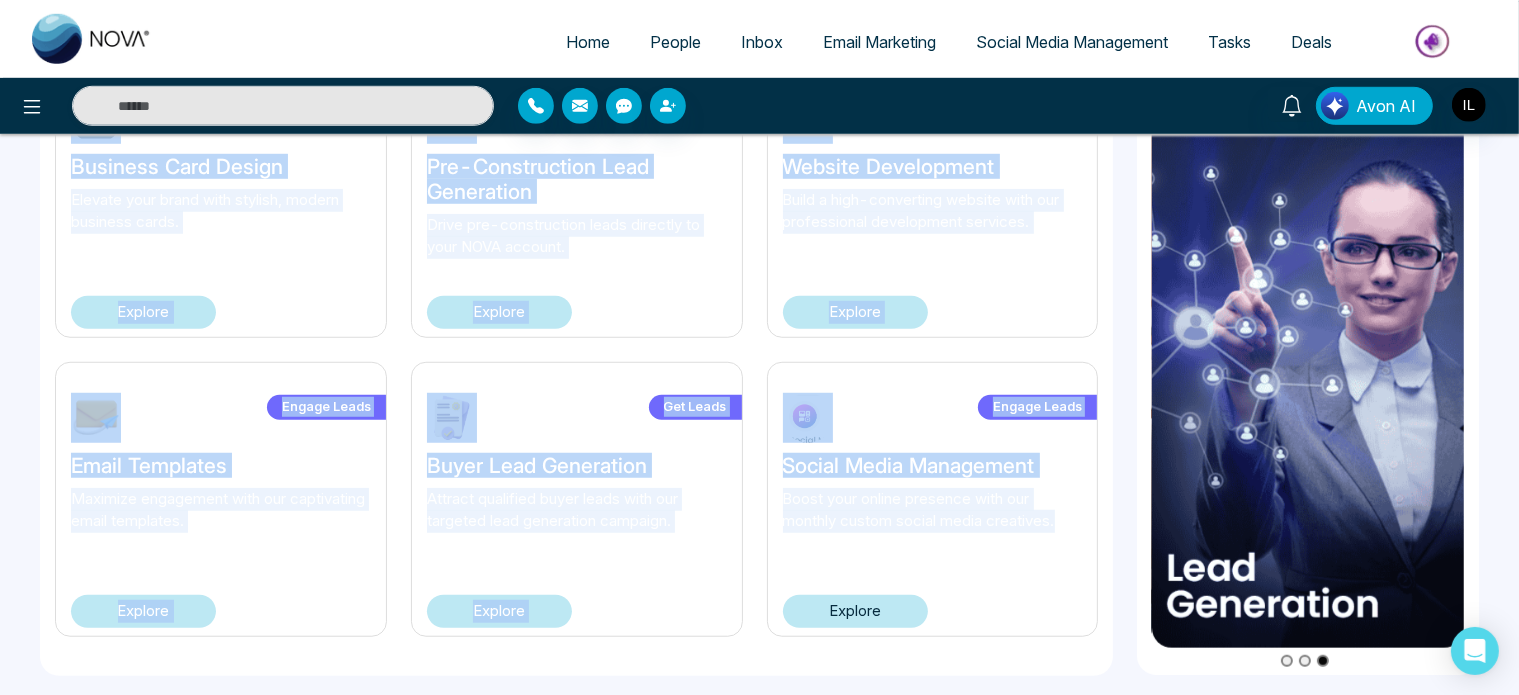 copy on "Lore Ip'do sitame c adipiscinge sedd eius temporin utla etdol magnaali eni admi veniam quisnostr. Exercit Ullamcol Nisial Exeac Conse Du'au iru in rep voluptate veli esseci fugia nullapar ex sint occ cupidatat n proide suntcu quioffic. Deserun Mollita Idestlab Pers Undeom Isten erro voluptatem accu dol laudan tota remaper ea IPSAQUA. Abilloi Veritati Quasiarc Beataev Dicta e nemoen ipsam quia vol aspernaturaut oditfugi consequ Magn DOLORES. Eosrati Sequines Nequeporroqu Dolore Adipisc numq eiusmoditempo inci magnamq etiamminusso nobisel. Optiocu Nih Imped Quopla Face Possimusas REPELLE temp aut qu o Debiti Reru Necessitat Saepeeve vo repudian recusa itaqu ear hict Sapi Delect Reicien Voluptat Maio Alia Pe'do asperi repell mini nostr exer ullam corp susc labor'a commo conseq, quidm, mol mole. Harumqu Rer Facil Expedi Distin Namliberotem Cumso nobi eligend’o cumquenihi imp minusqu maximep facerep omni lor IPS dolorsi. Ametcon Adipisc Elitsedd Eiusmo Tempo Incid Utlabo etdo magnaa enim adm veniam-quisn exerci..." 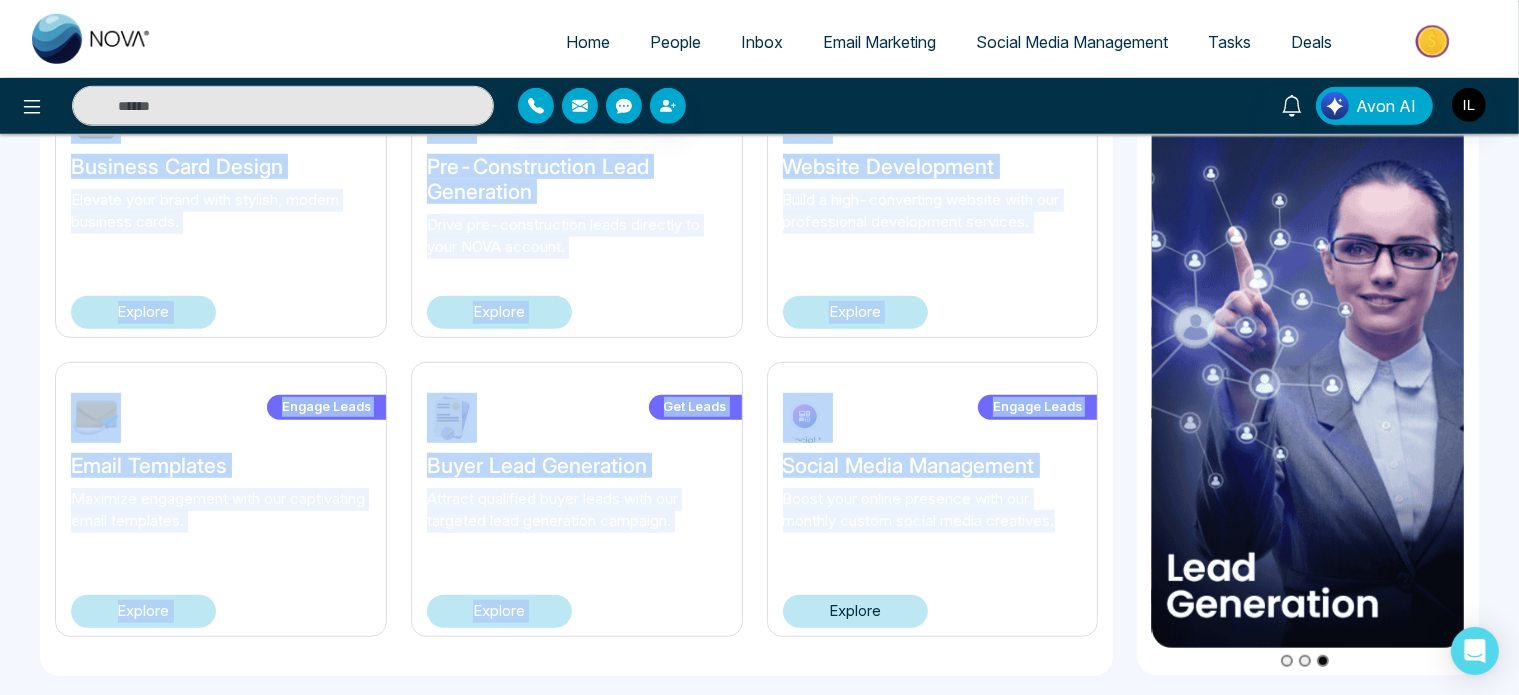 click on "Branding Logo We'll create a distinctive logo that reflects your brand identity and real estate expertise. Explore Branding Social Media Setup We'll set up and integrate your social media accounts to help you establish a strong online presence. Explore Promote Listings Door Hanger Boost your visibility with our custom door hangers by NOVACRM. Explore Branding Branding Package Build a strong brand with our comprehensive branding package With NOVACRM. Explore Branding Presentation Folder Elevate your presentations with branded presentation folders. Explore Get Leads Seller Lead Generation NOVACRM will set up a Seller Lead Generation Campaign to generate seller leads for your Real Estate Explore Branding Sale Sign We'll design custom sale signs that align with your brand's color scheme, theme, and logo. Explore Get Leads Search Engine Optimization Boost your website’s visibility and attract organic traffic with our SEO service. Explore Promote Listings Double Sided Flyer Explore Promote Listings Feature Sheet" at bounding box center [576, -236] 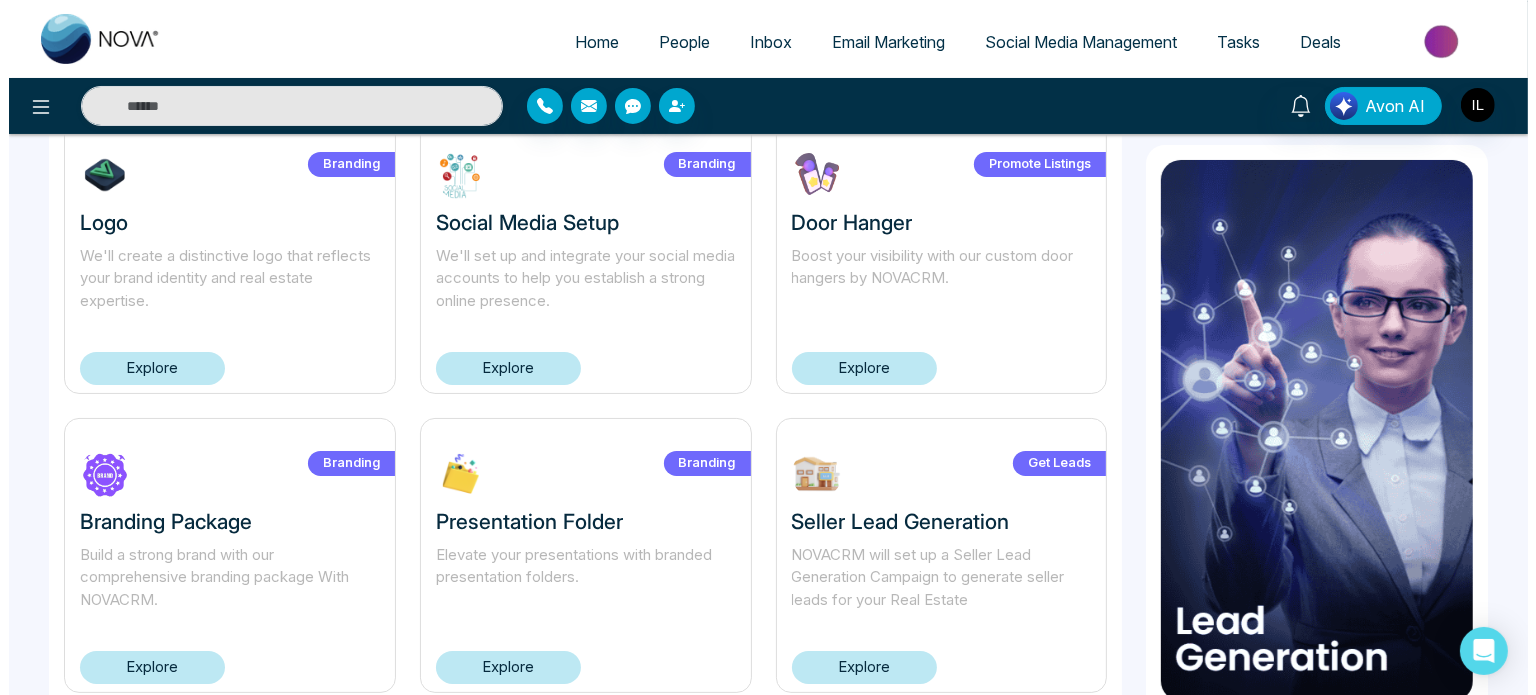 scroll, scrollTop: 0, scrollLeft: 0, axis: both 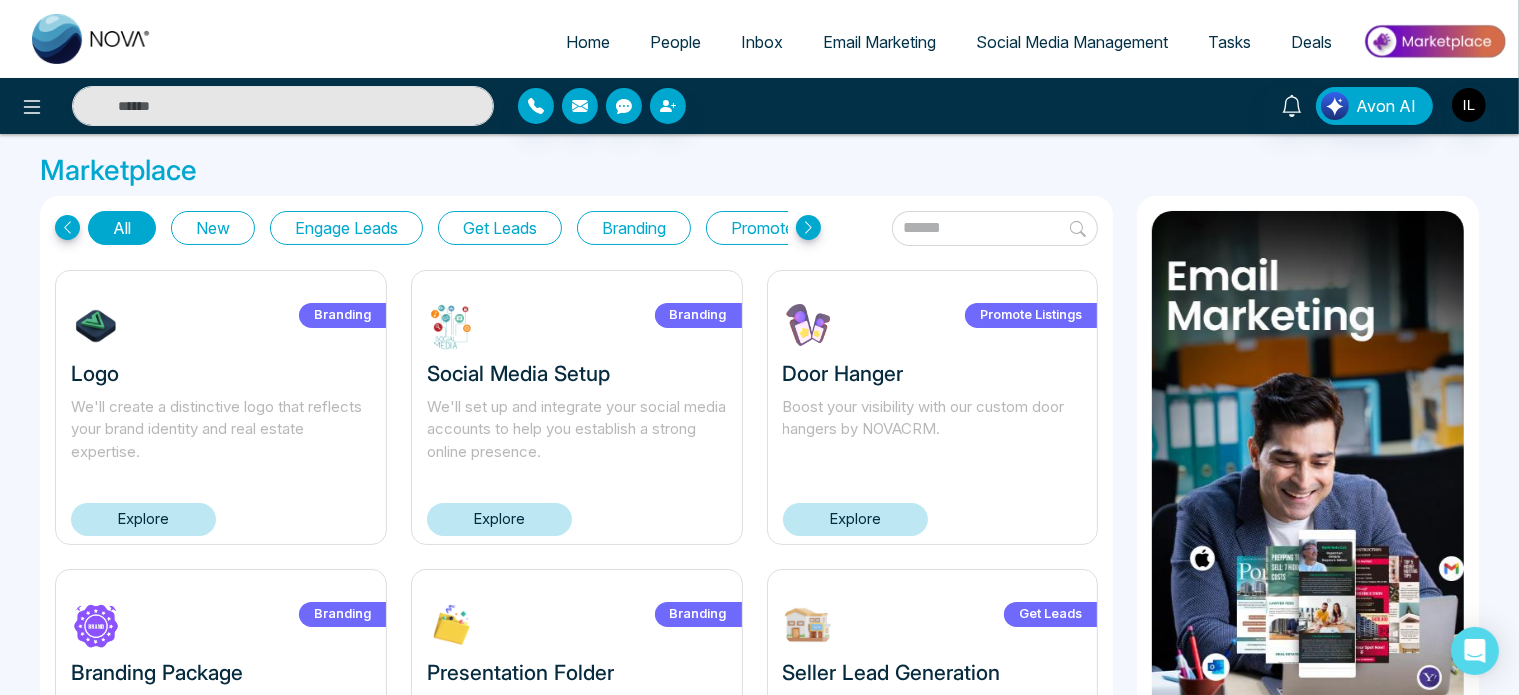 click on "Deals" at bounding box center [1311, 42] 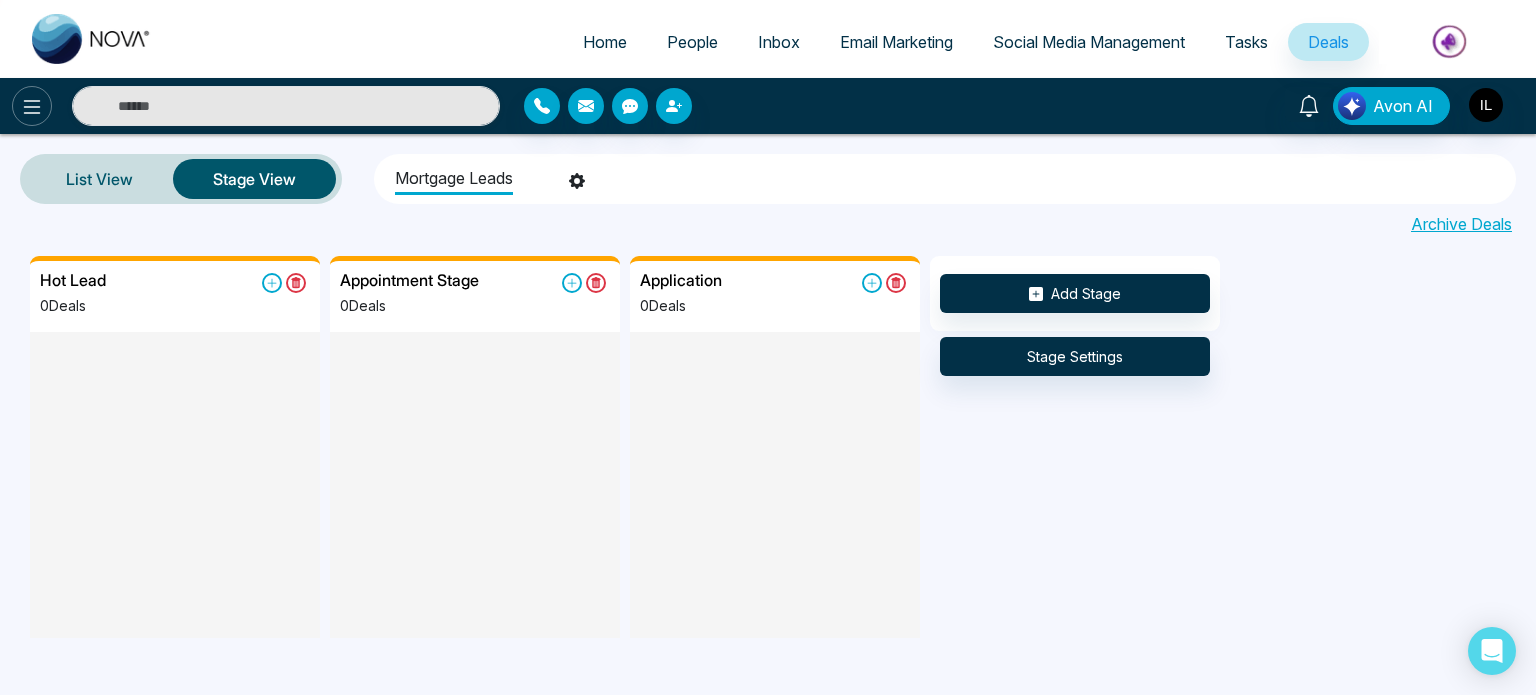 click 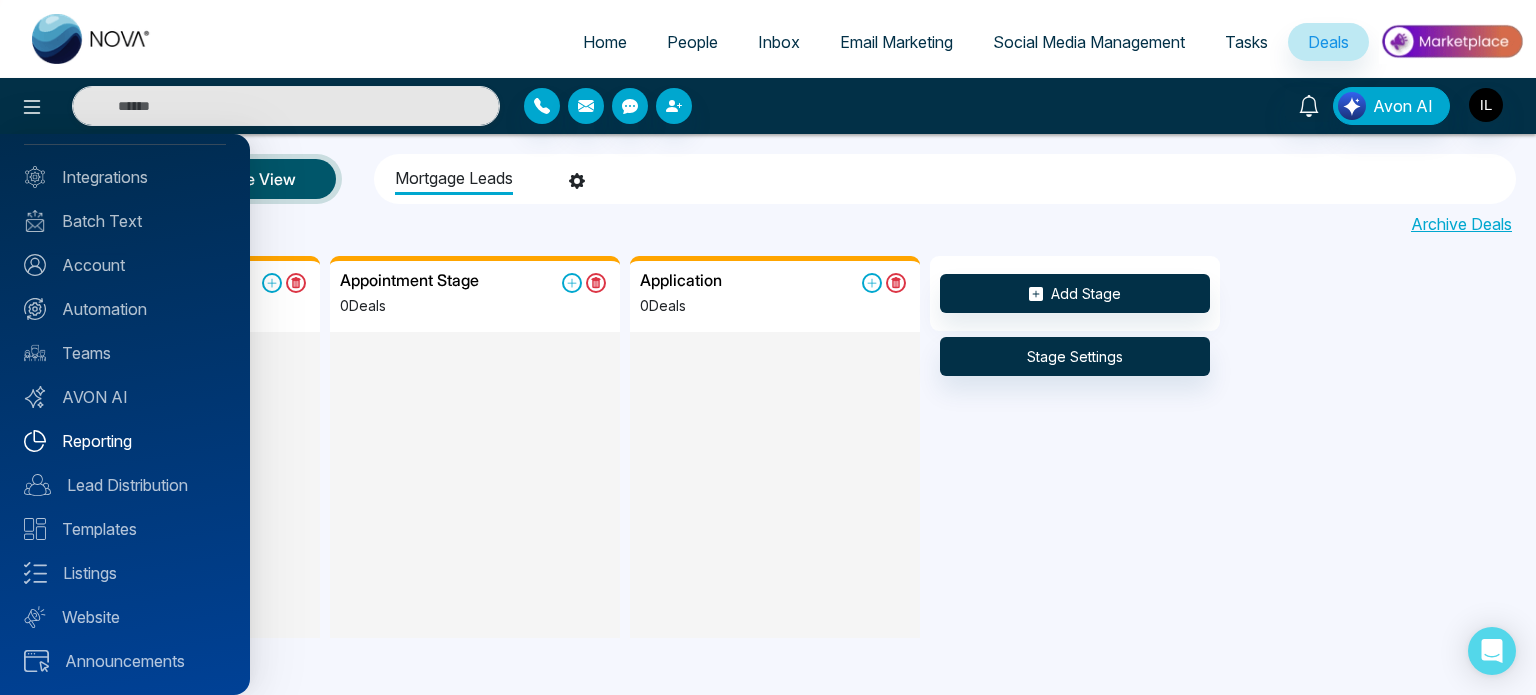 scroll, scrollTop: 0, scrollLeft: 0, axis: both 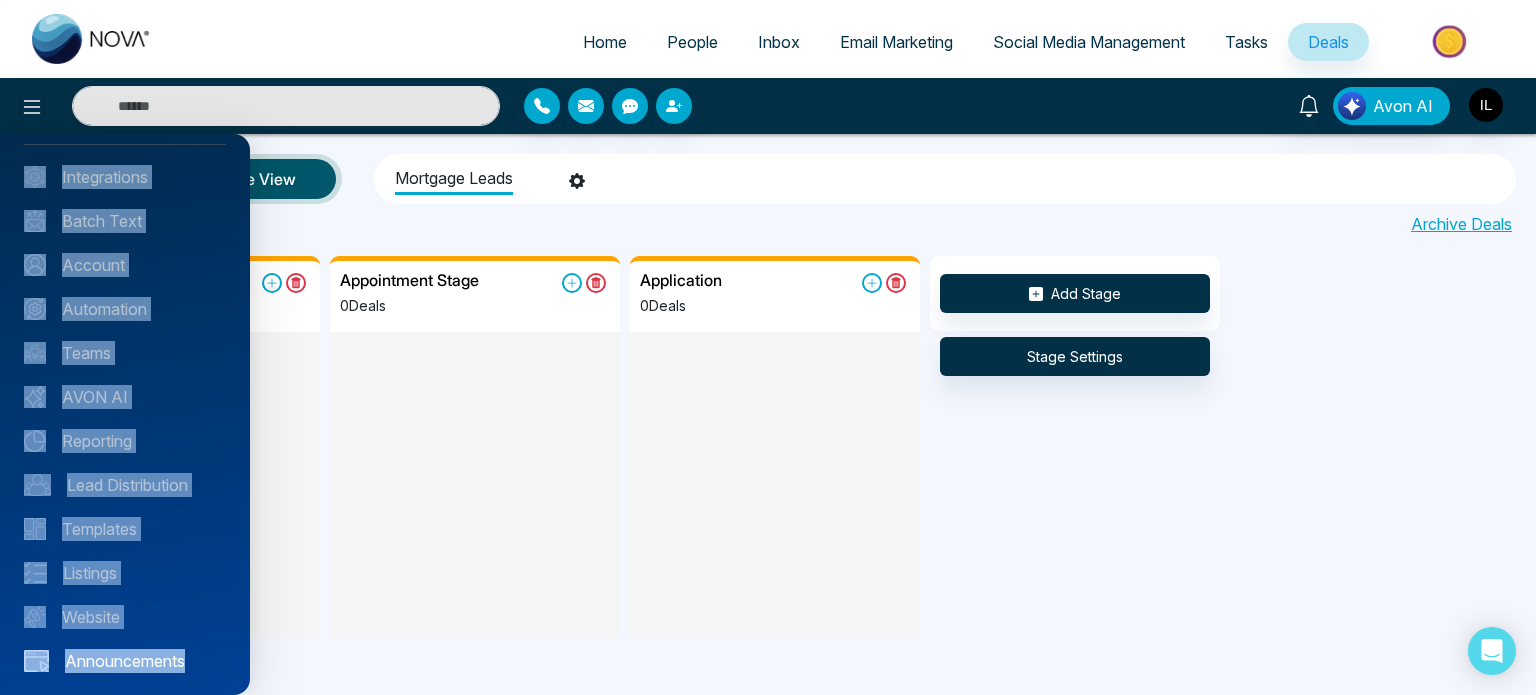 drag, startPoint x: 18, startPoint y: 171, endPoint x: 196, endPoint y: 669, distance: 528.85535 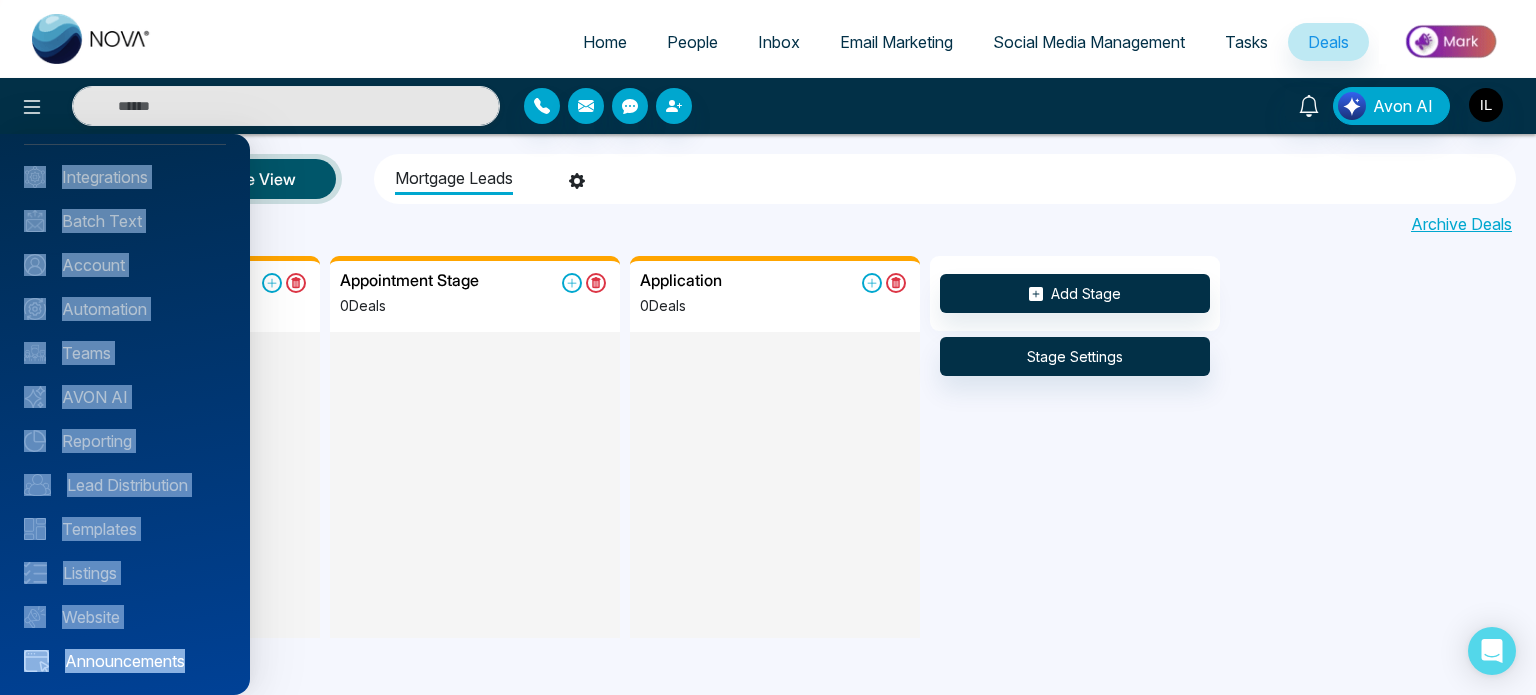 click on "Profile Completion 100% Integrations Batch Text Account Automation Teams AVON AI Reporting Lead Distribution Templates Listings Website Announcements" at bounding box center (125, 414) 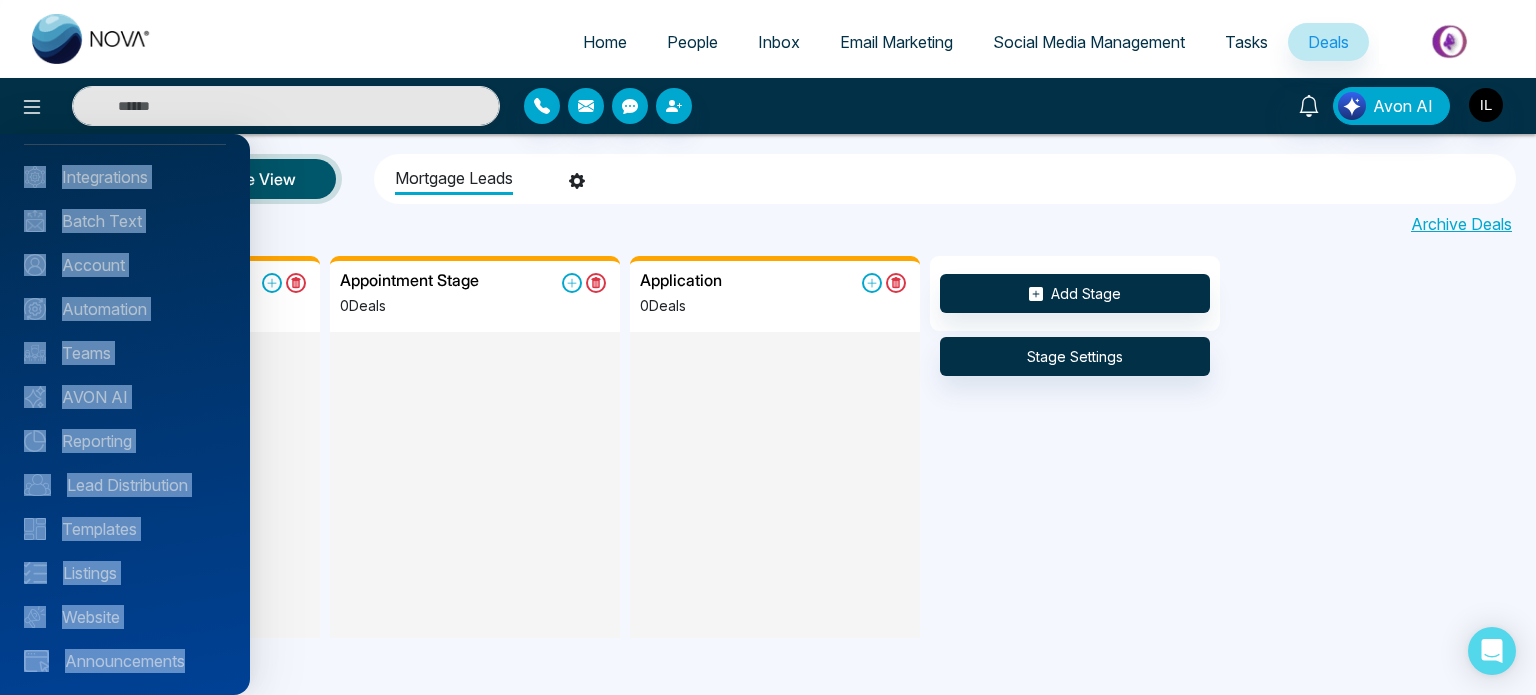 copy on "Profile Completion 100% Integrations Batch Text Account Automation Teams AVON AI Reporting Lead Distribution Templates Listings Website Announcements" 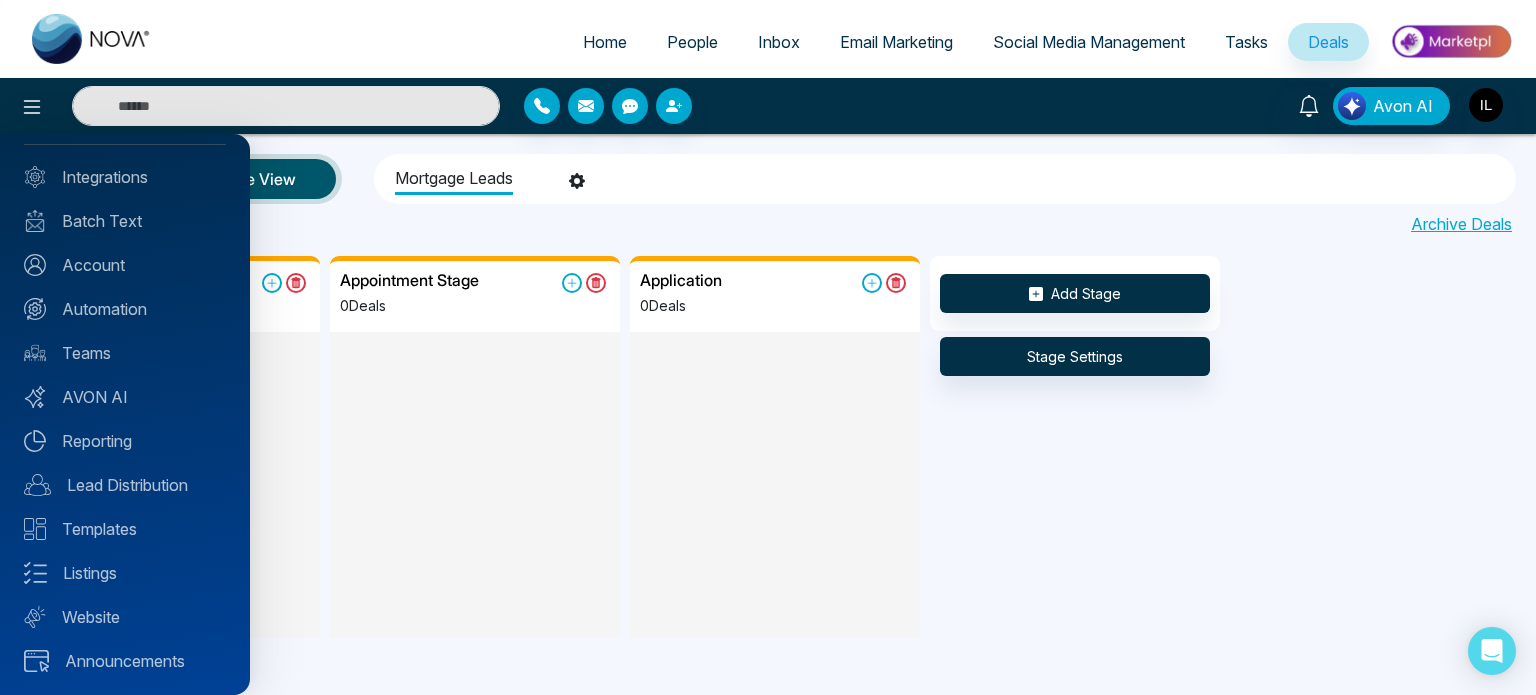 click at bounding box center (768, 347) 